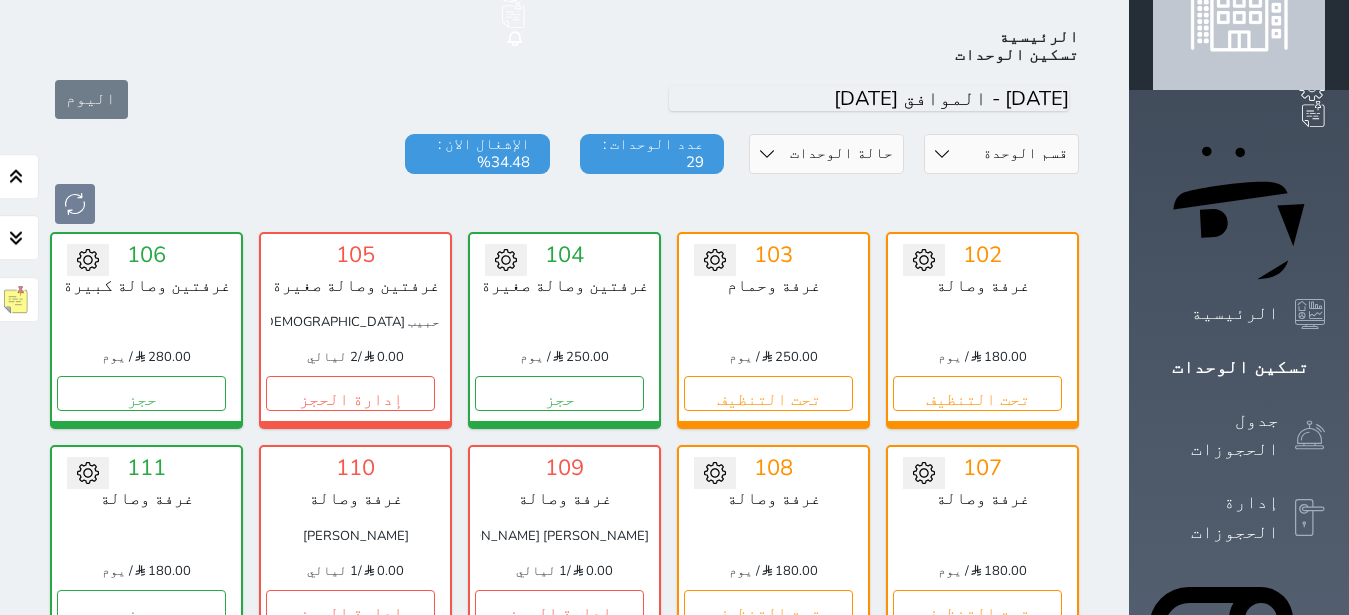 scroll, scrollTop: 126, scrollLeft: 0, axis: vertical 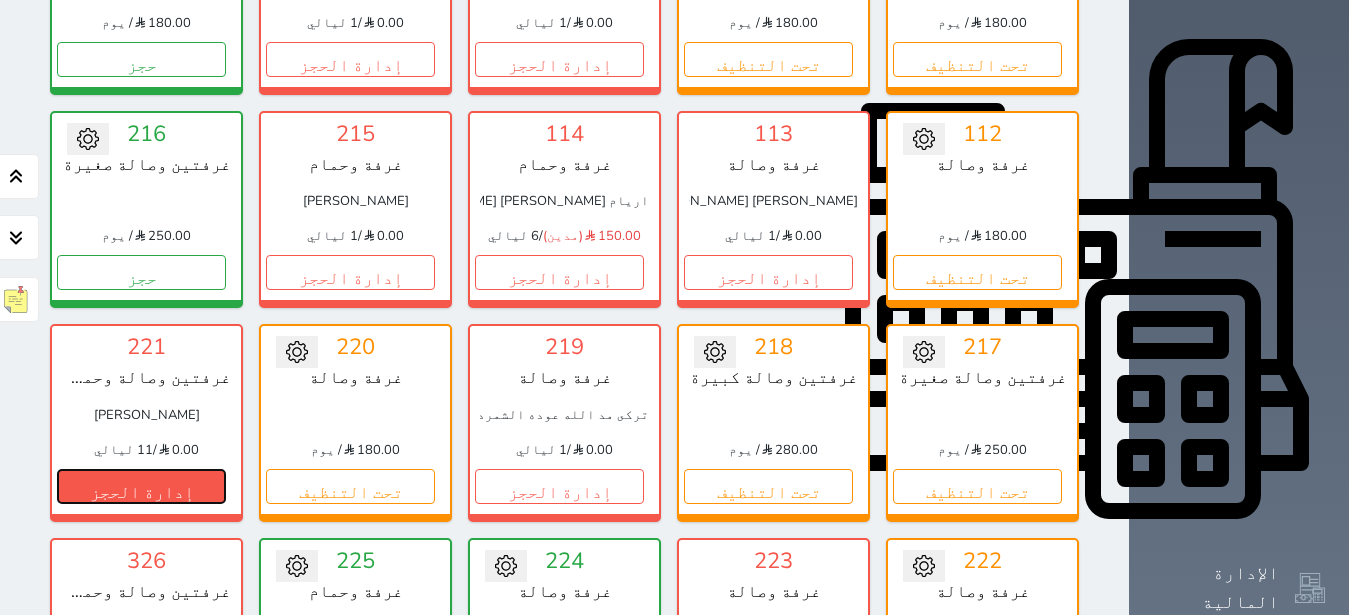 click on "إدارة الحجز" at bounding box center (141, 486) 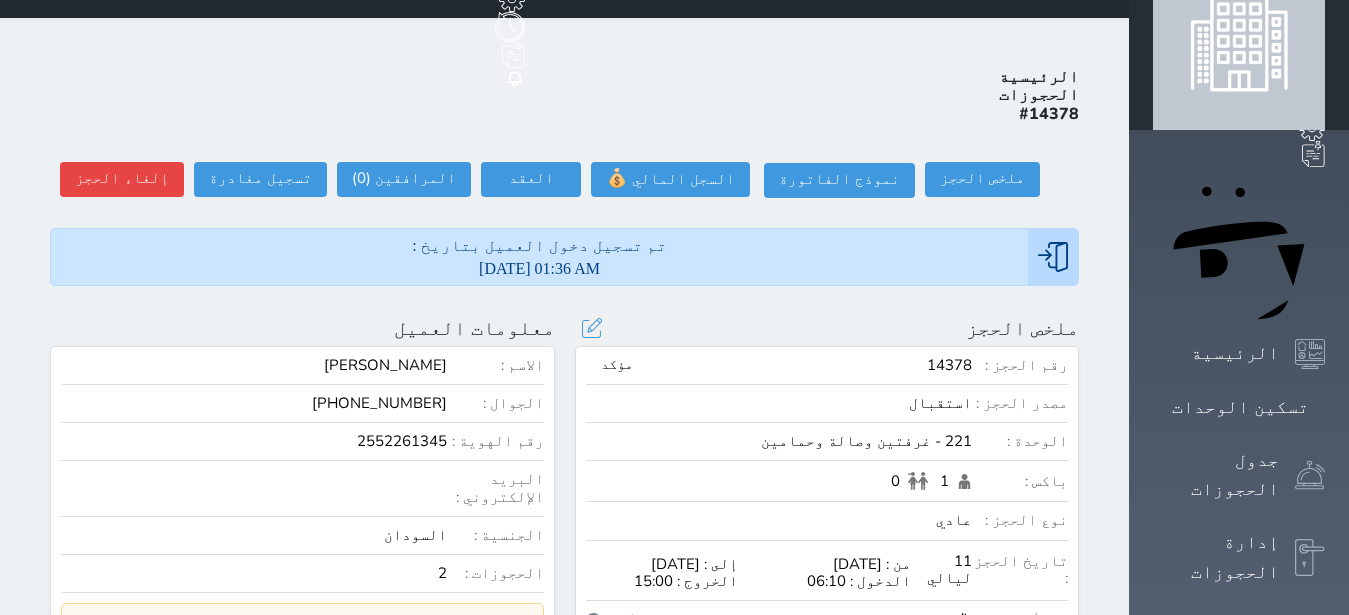 scroll, scrollTop: 0, scrollLeft: 0, axis: both 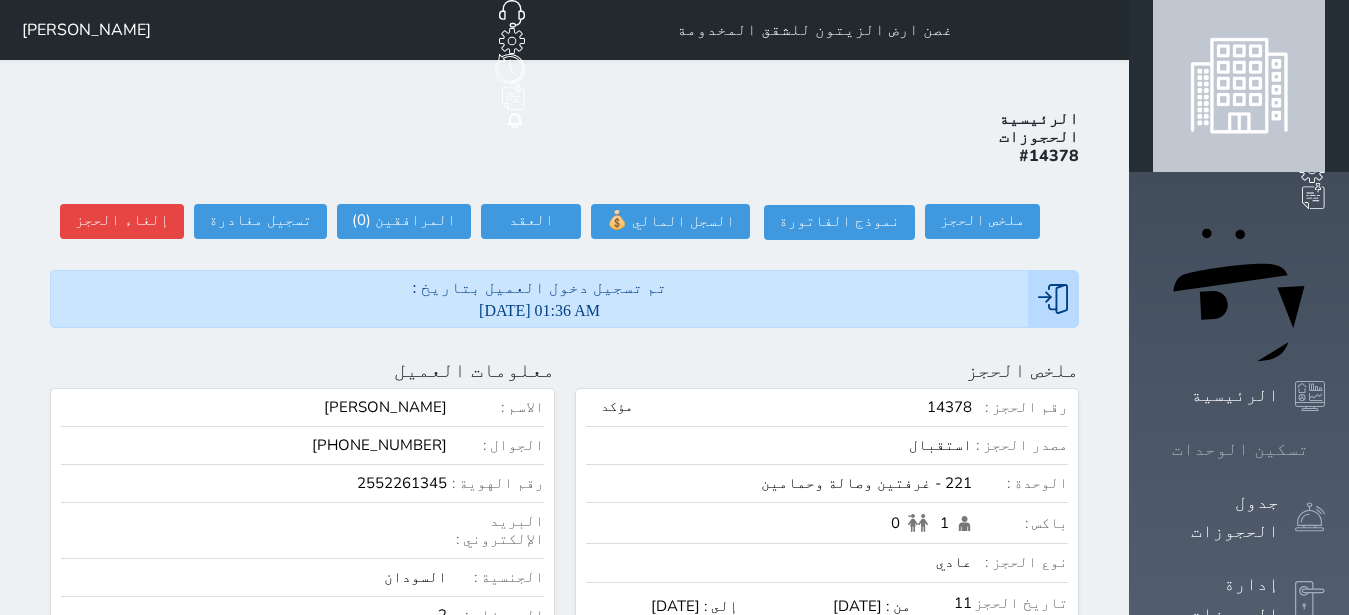 click on "تسكين الوحدات" at bounding box center (1240, 449) 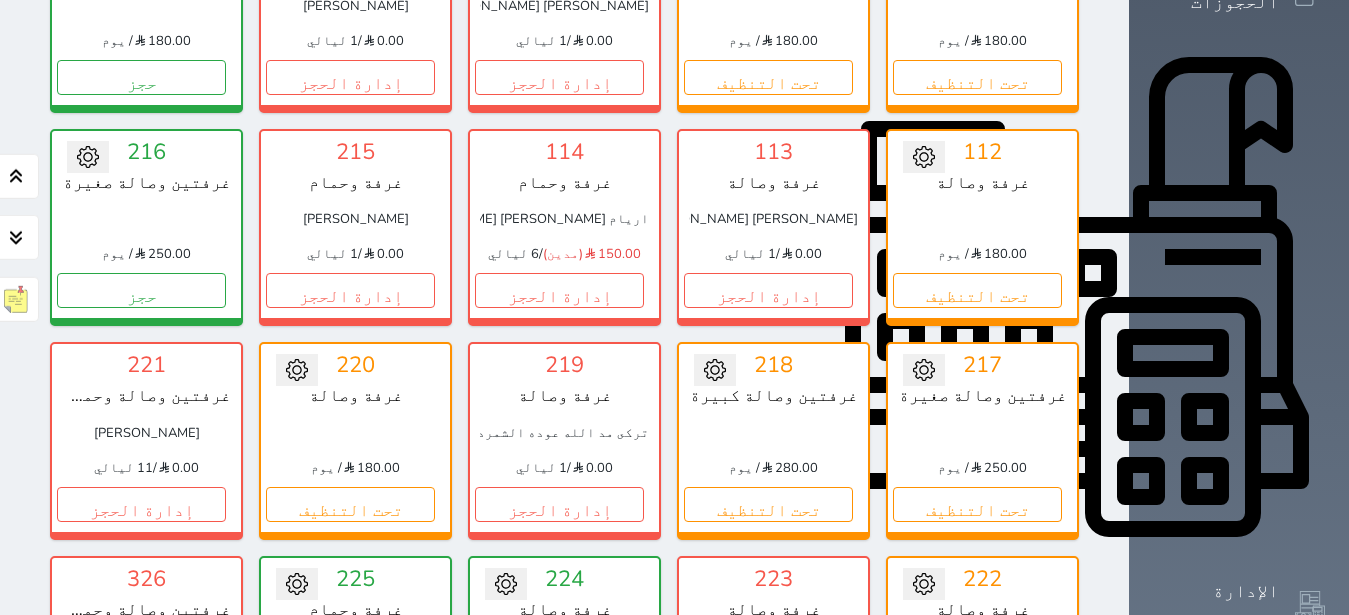 scroll, scrollTop: 708, scrollLeft: 0, axis: vertical 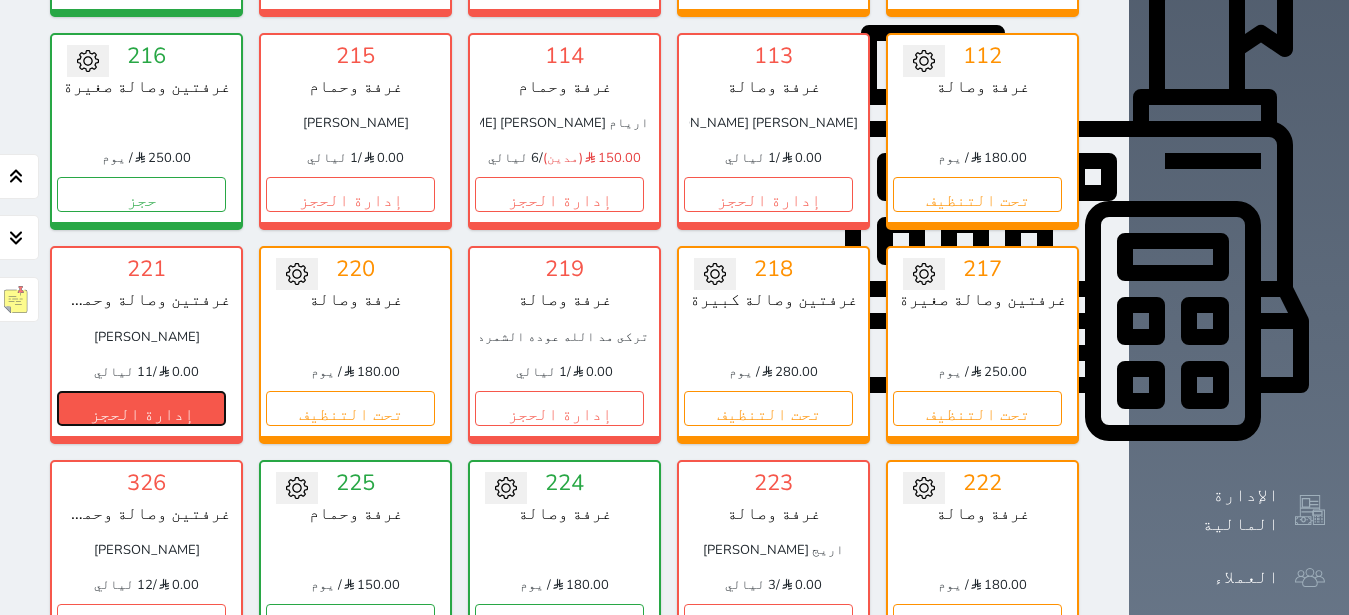 click on "إدارة الحجز" at bounding box center (141, 408) 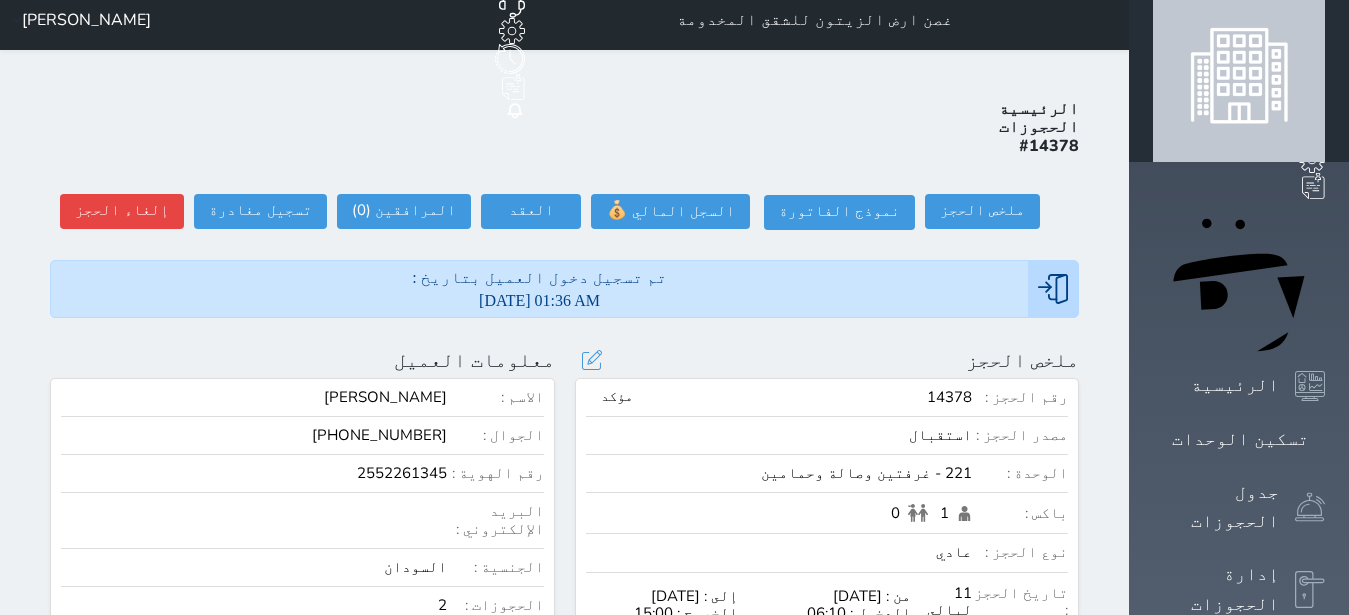 scroll, scrollTop: 0, scrollLeft: 0, axis: both 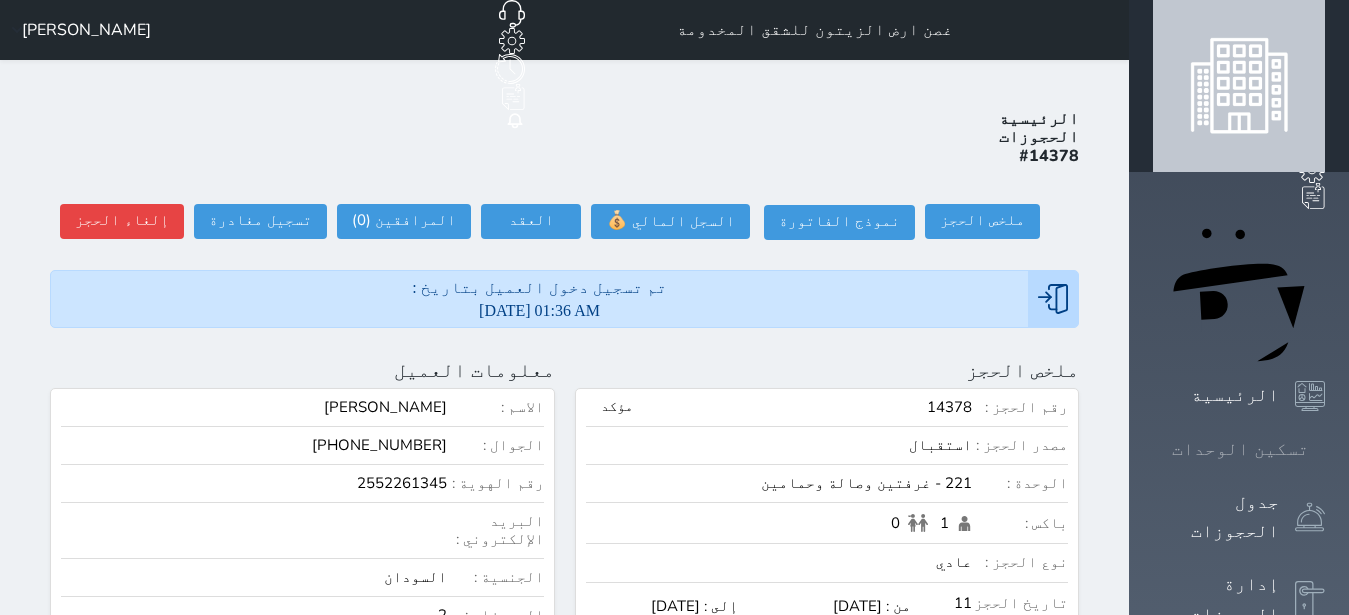 click on "تسكين الوحدات" at bounding box center (1239, 449) 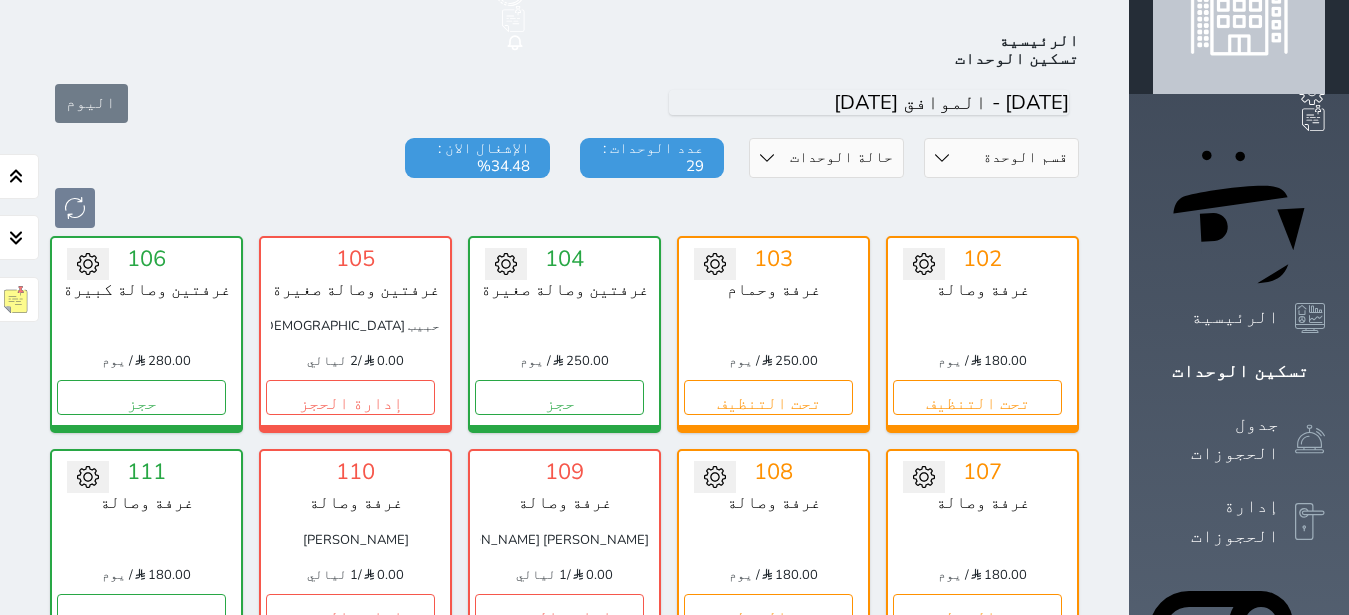 scroll, scrollTop: 330, scrollLeft: 0, axis: vertical 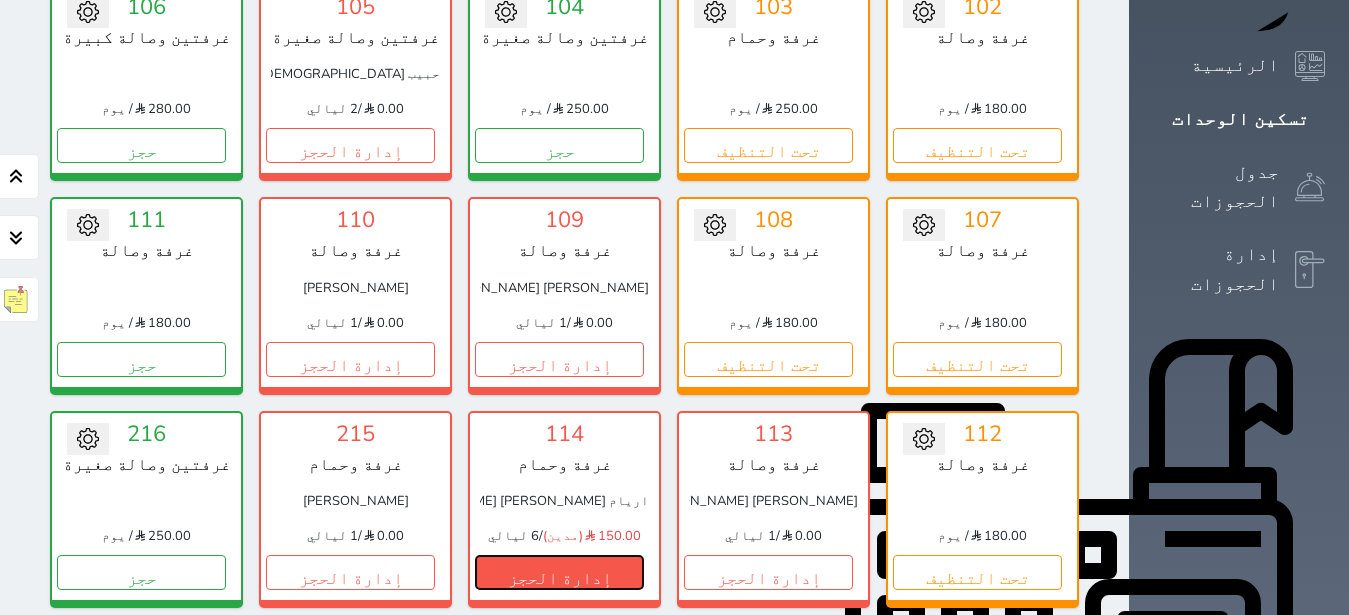 click on "إدارة الحجز" at bounding box center (559, 572) 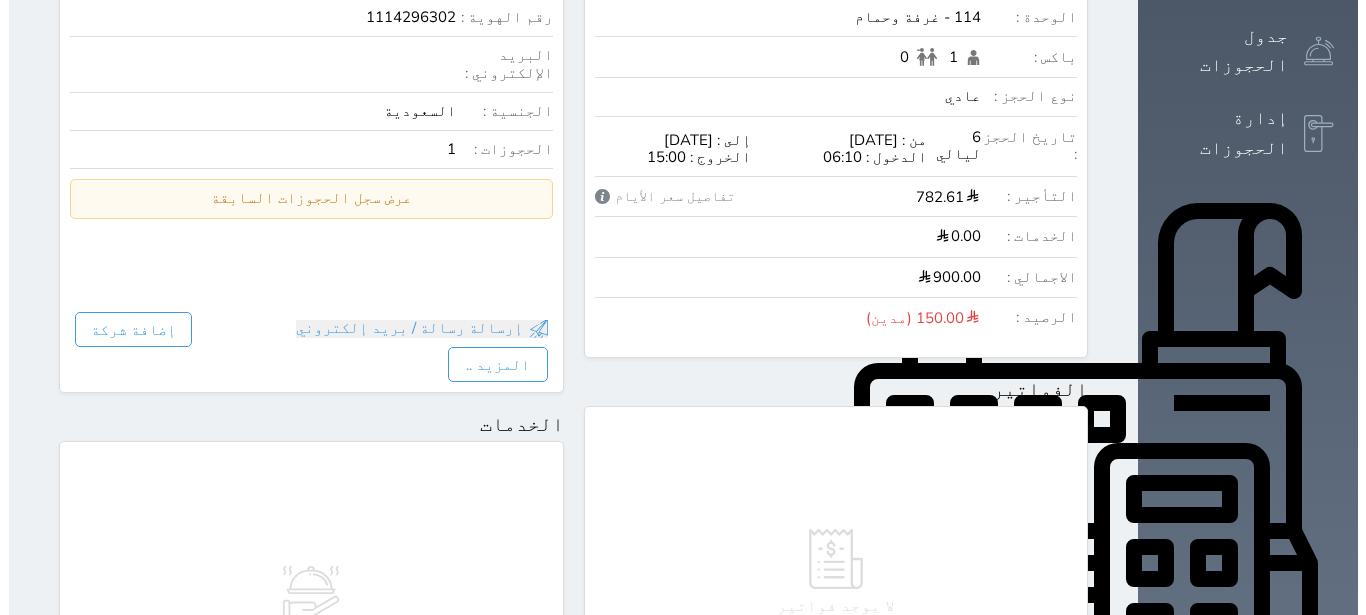 scroll, scrollTop: 252, scrollLeft: 0, axis: vertical 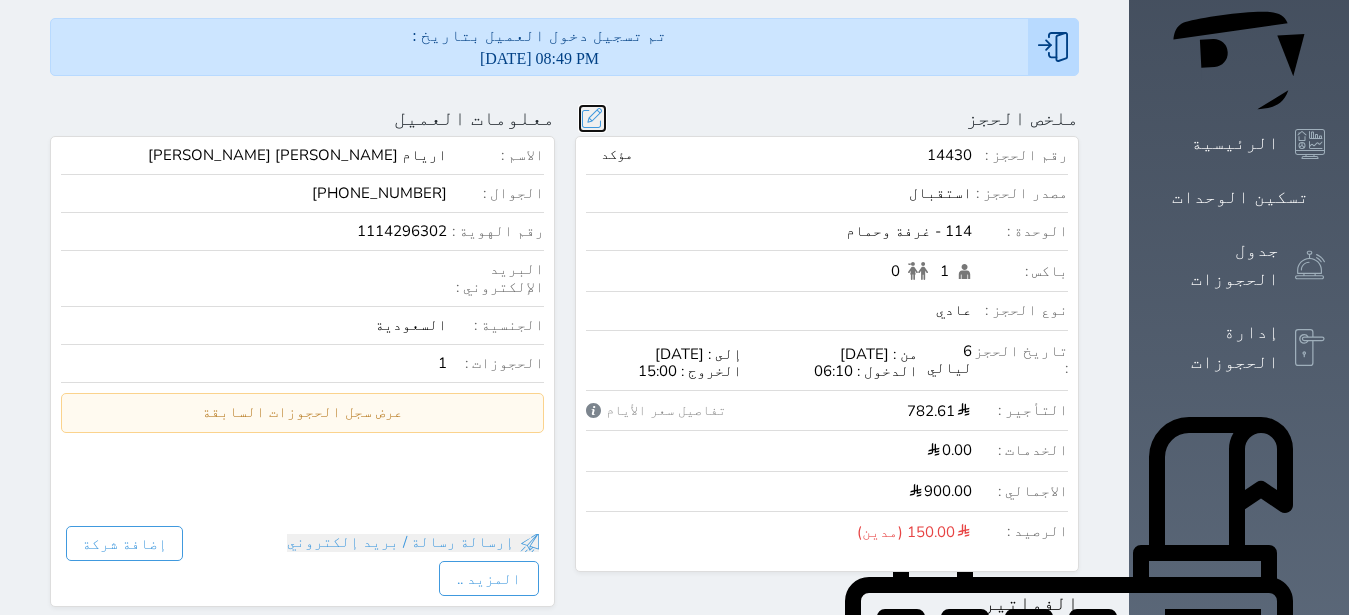 click at bounding box center (592, 118) 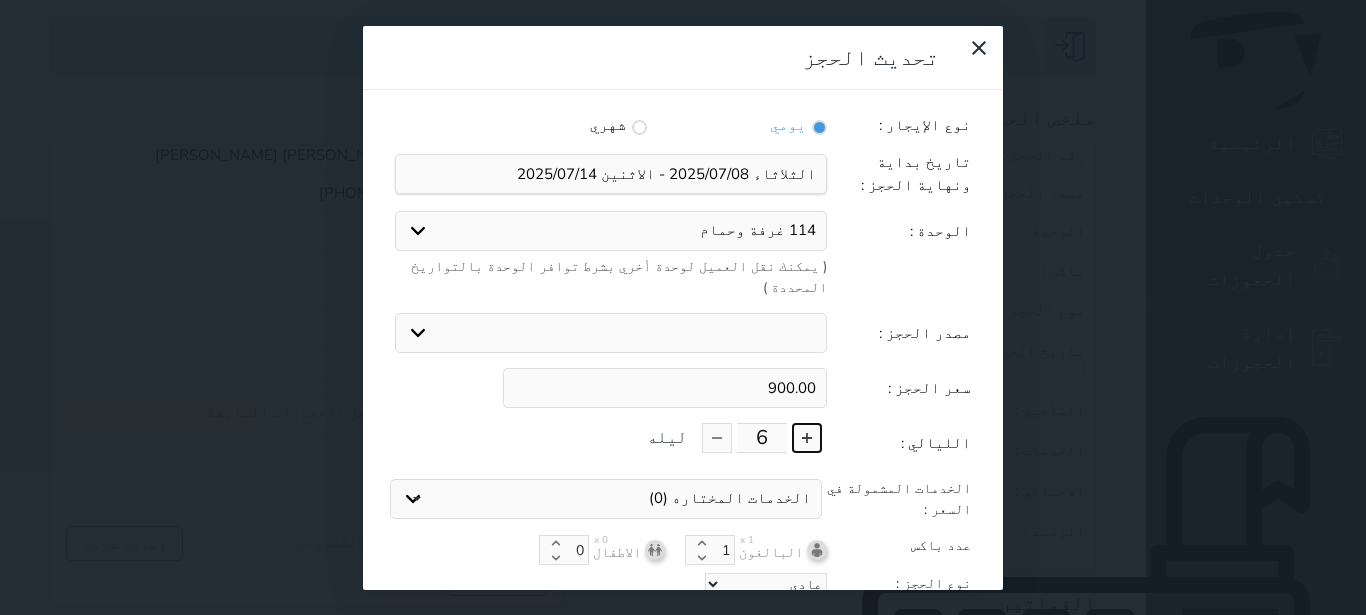 click at bounding box center (807, 438) 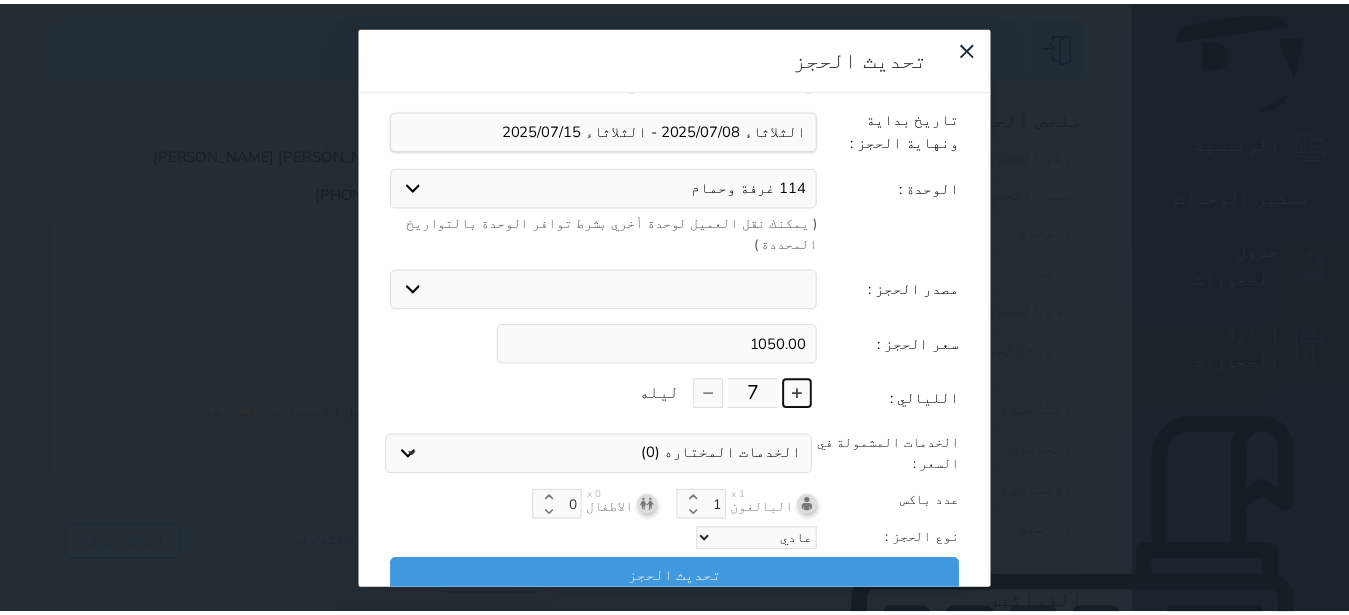 scroll, scrollTop: 45, scrollLeft: 0, axis: vertical 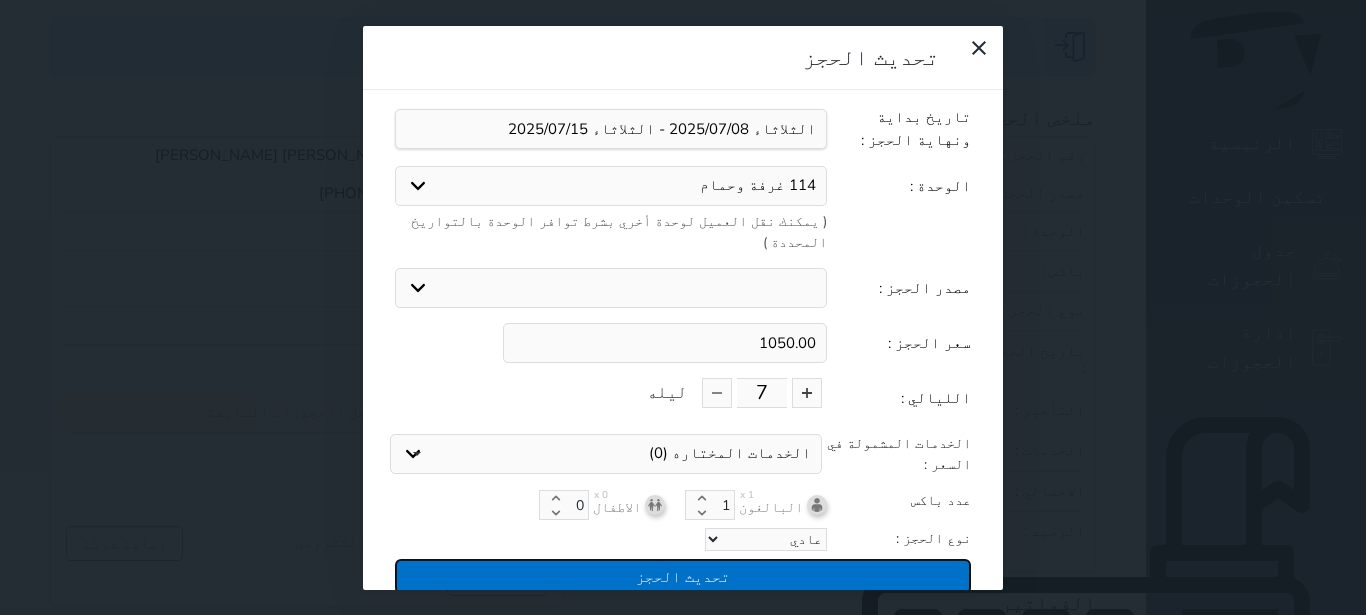 click on "تحديث الحجز" at bounding box center (683, 576) 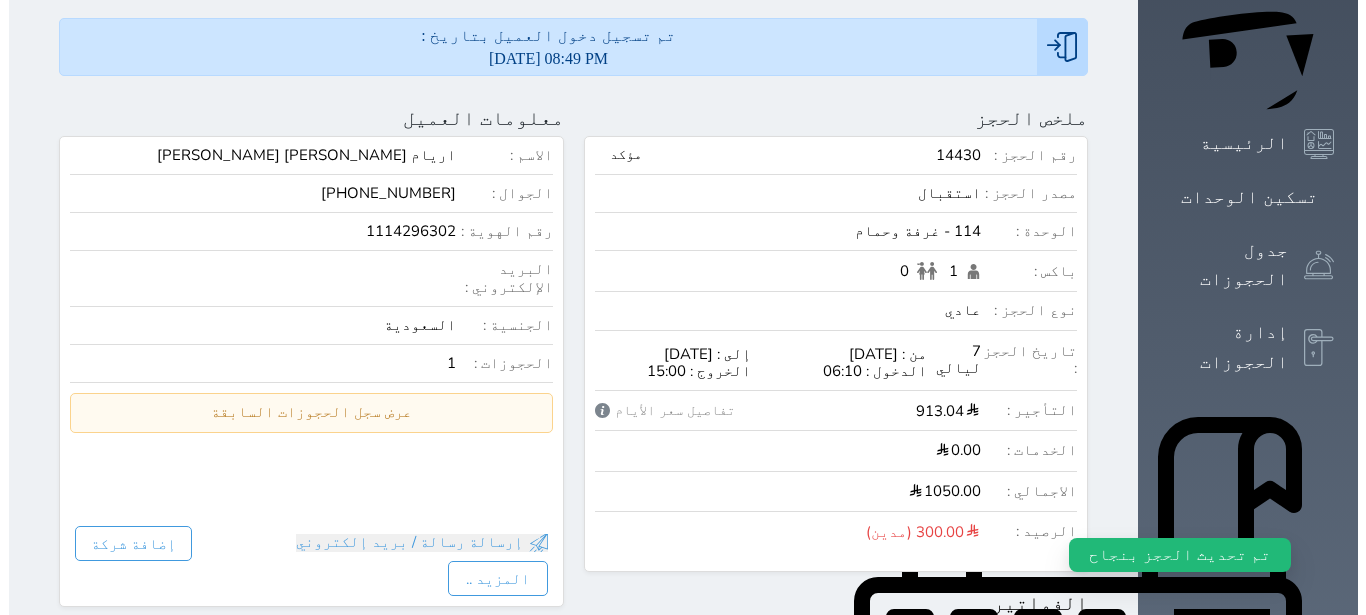scroll, scrollTop: 0, scrollLeft: 0, axis: both 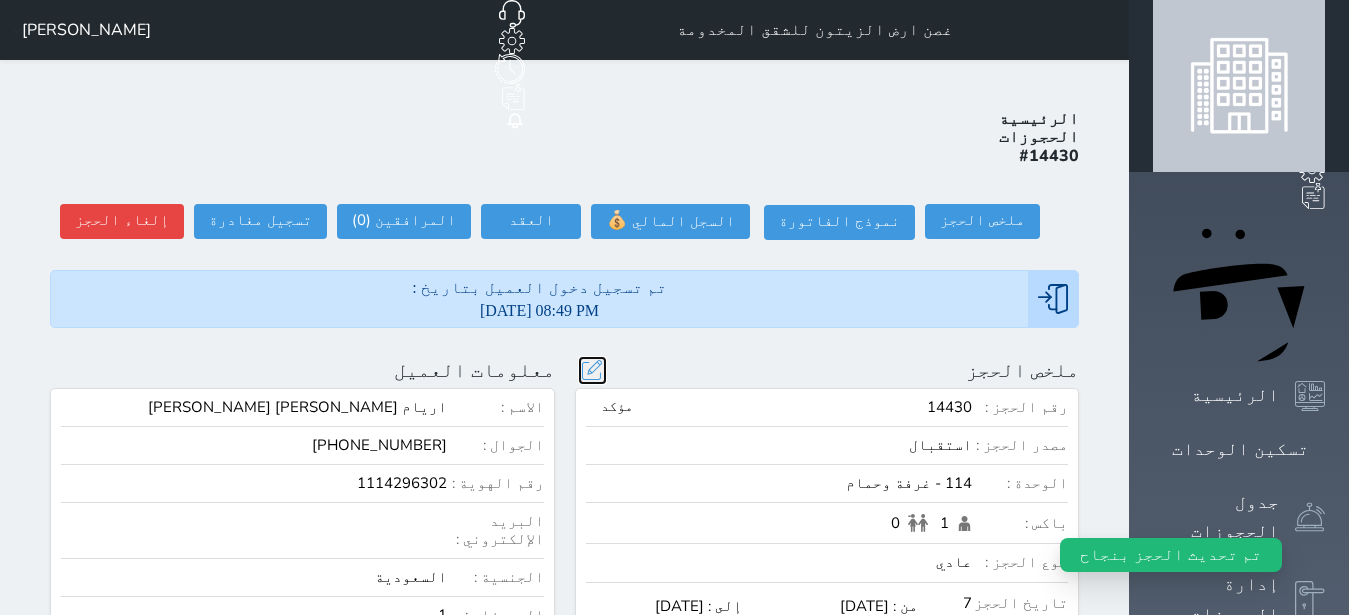 click at bounding box center (592, 370) 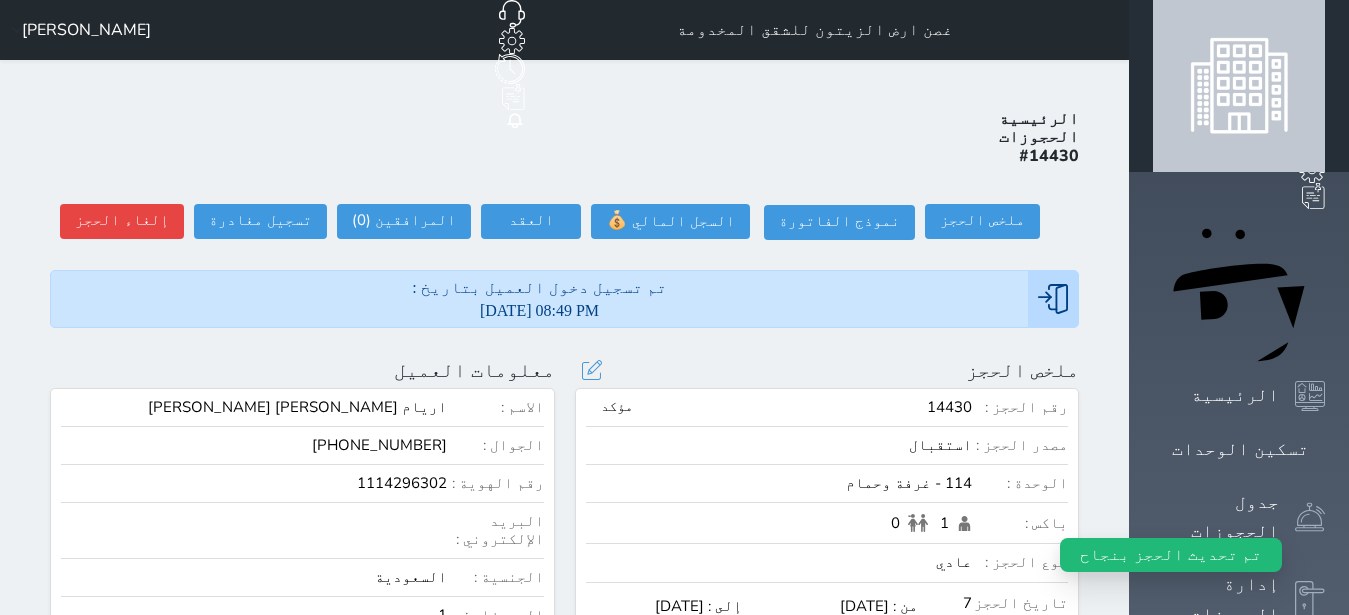 click at bounding box center [0, 0] 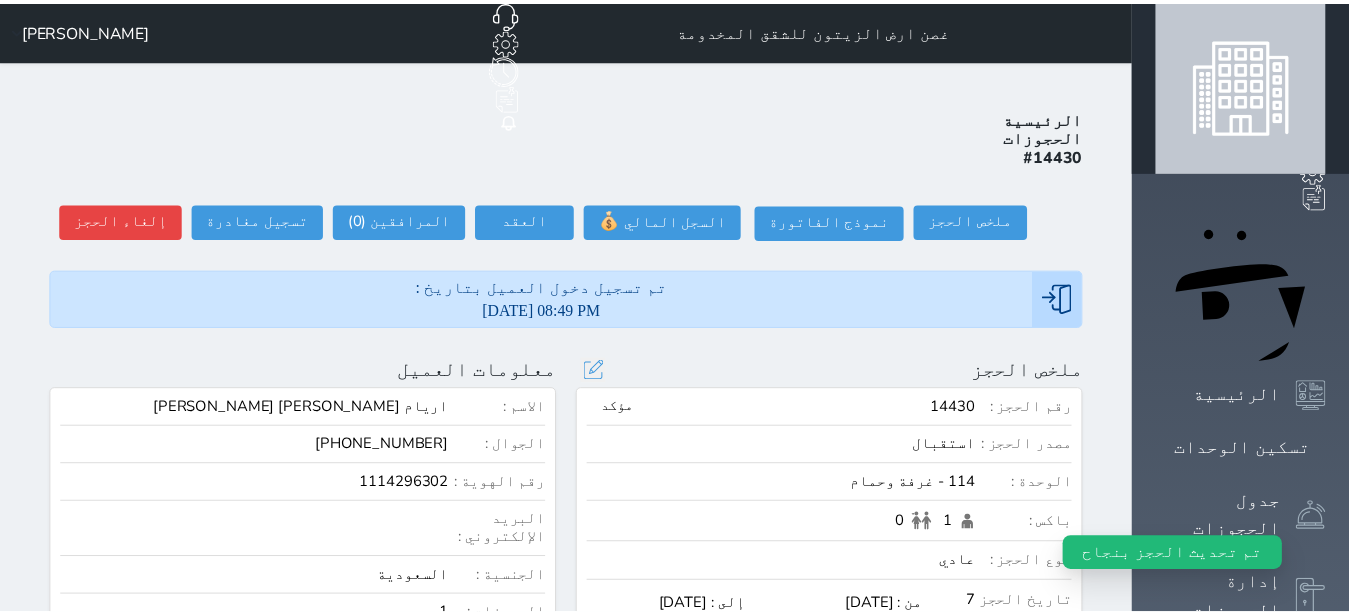 scroll, scrollTop: 45, scrollLeft: 0, axis: vertical 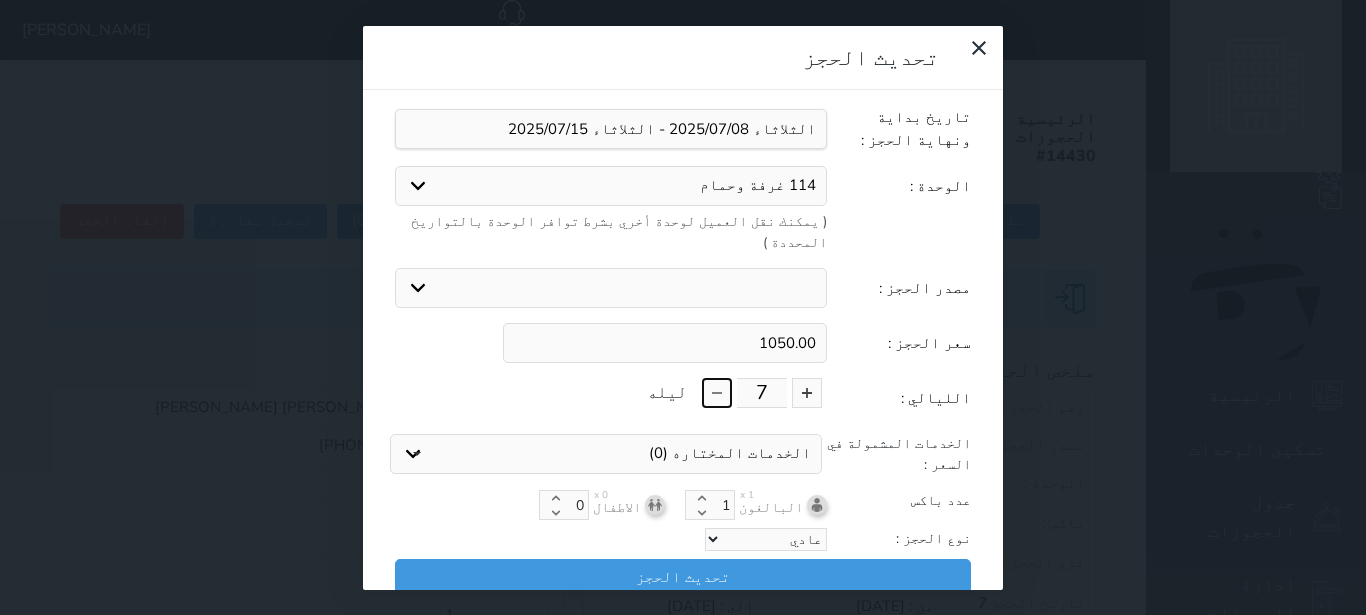 click at bounding box center [717, 393] 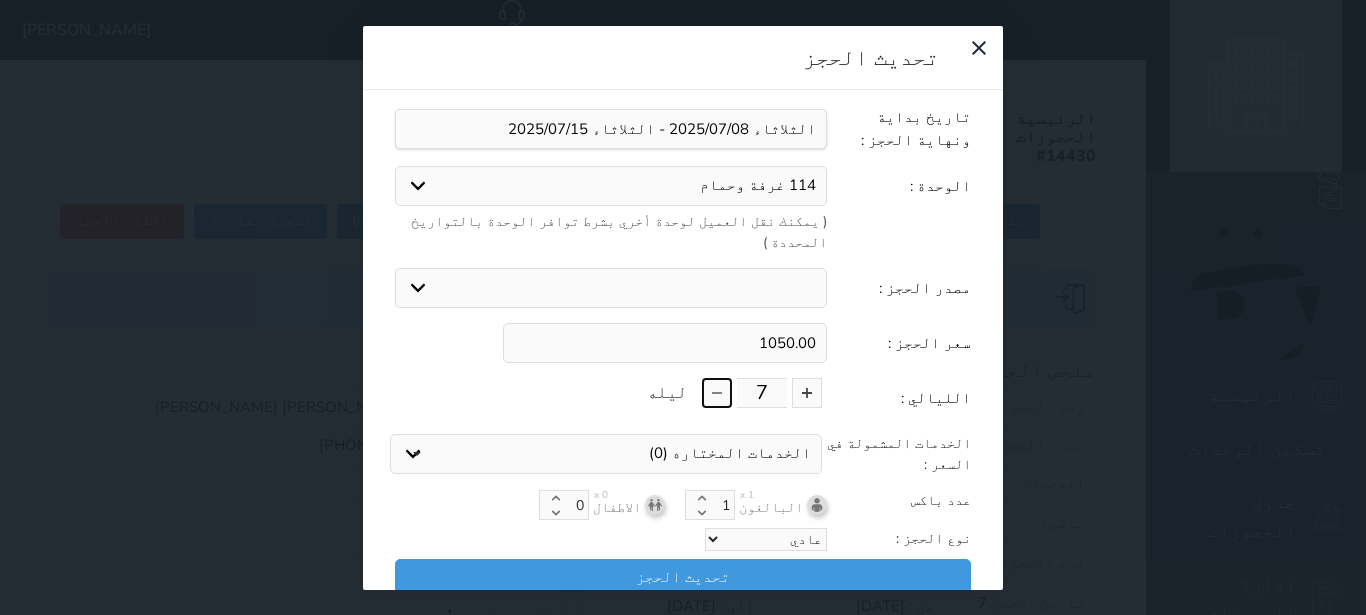 type on "6" 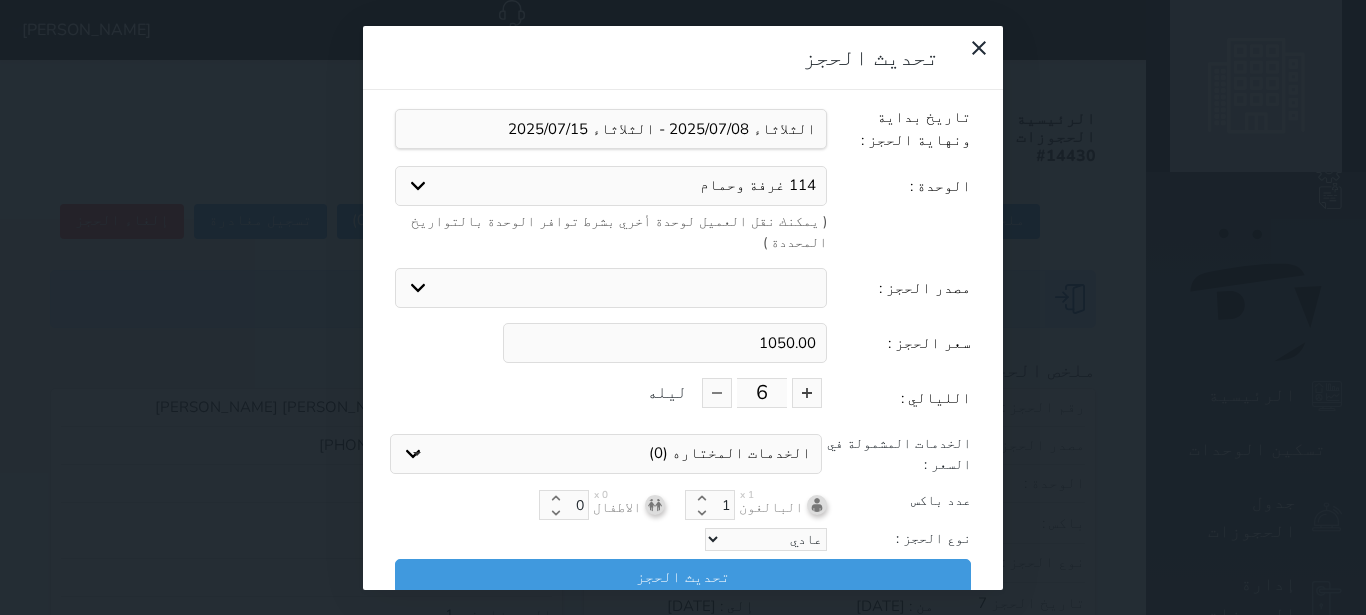 click at bounding box center [683, 337] 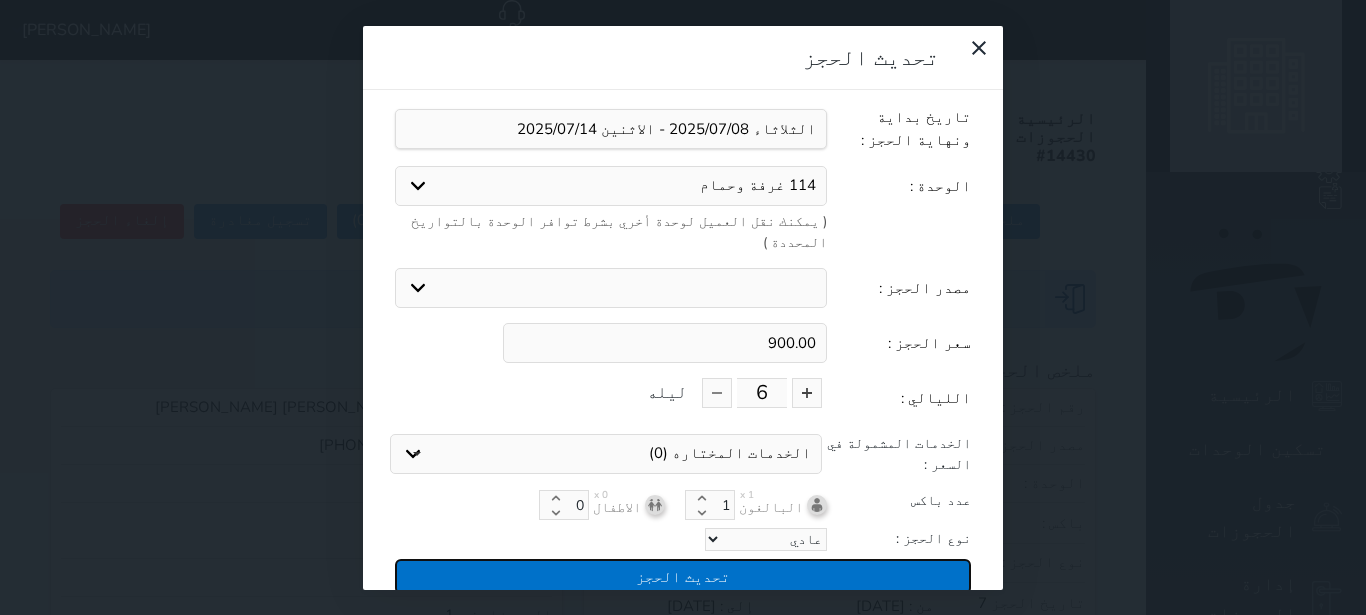 click on "تحديث الحجز" at bounding box center (683, 576) 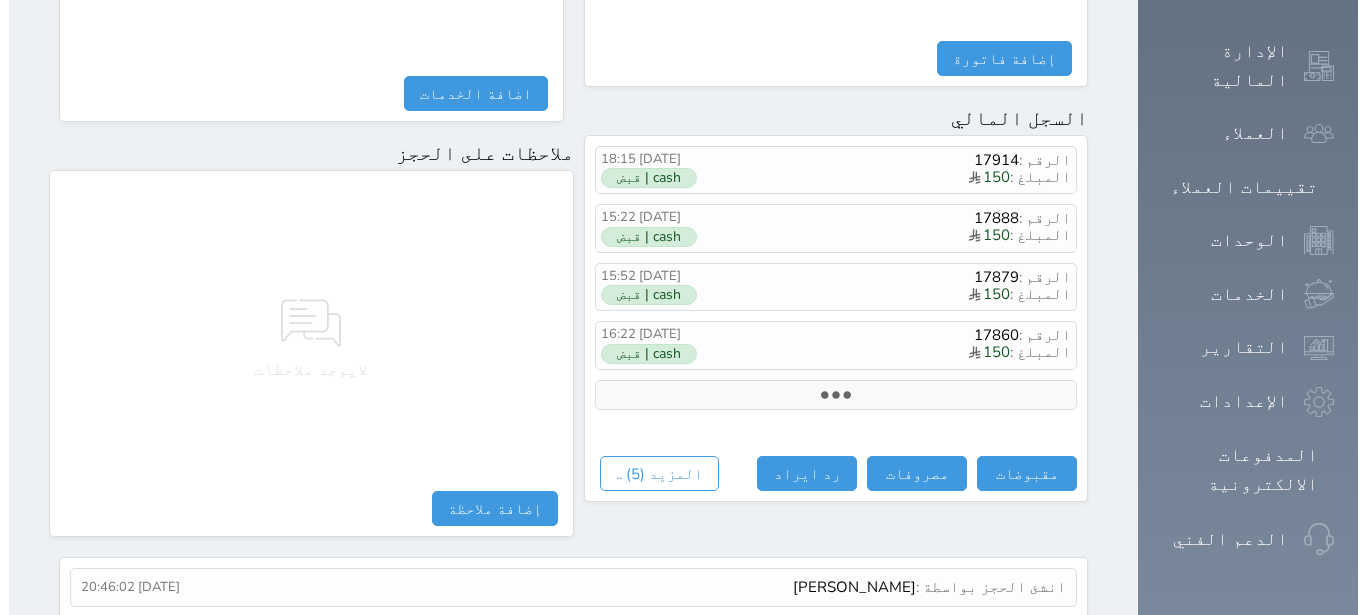 scroll, scrollTop: 1165, scrollLeft: 0, axis: vertical 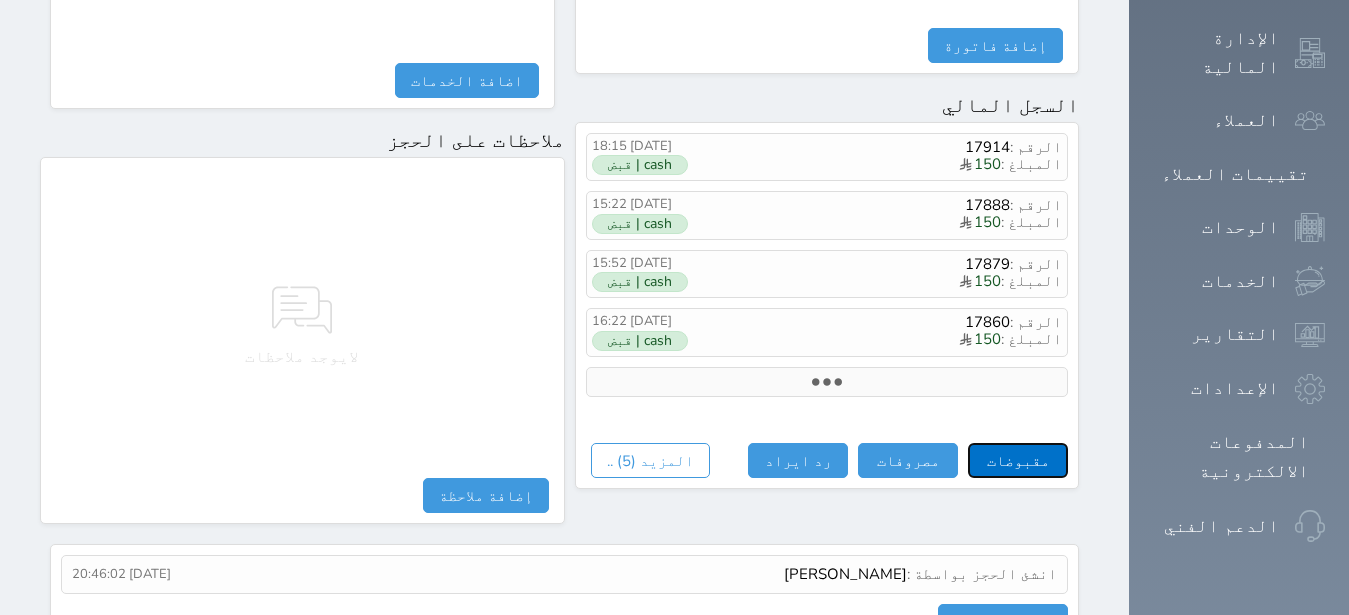 click on "مقبوضات" at bounding box center [1018, 460] 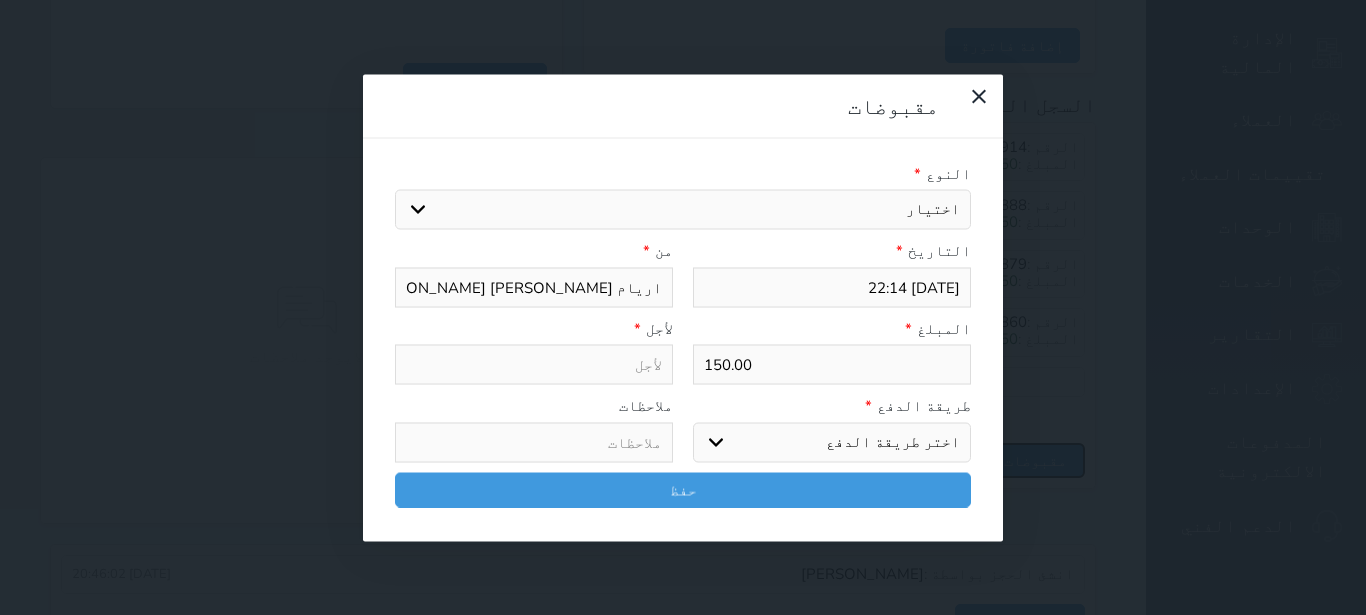 select 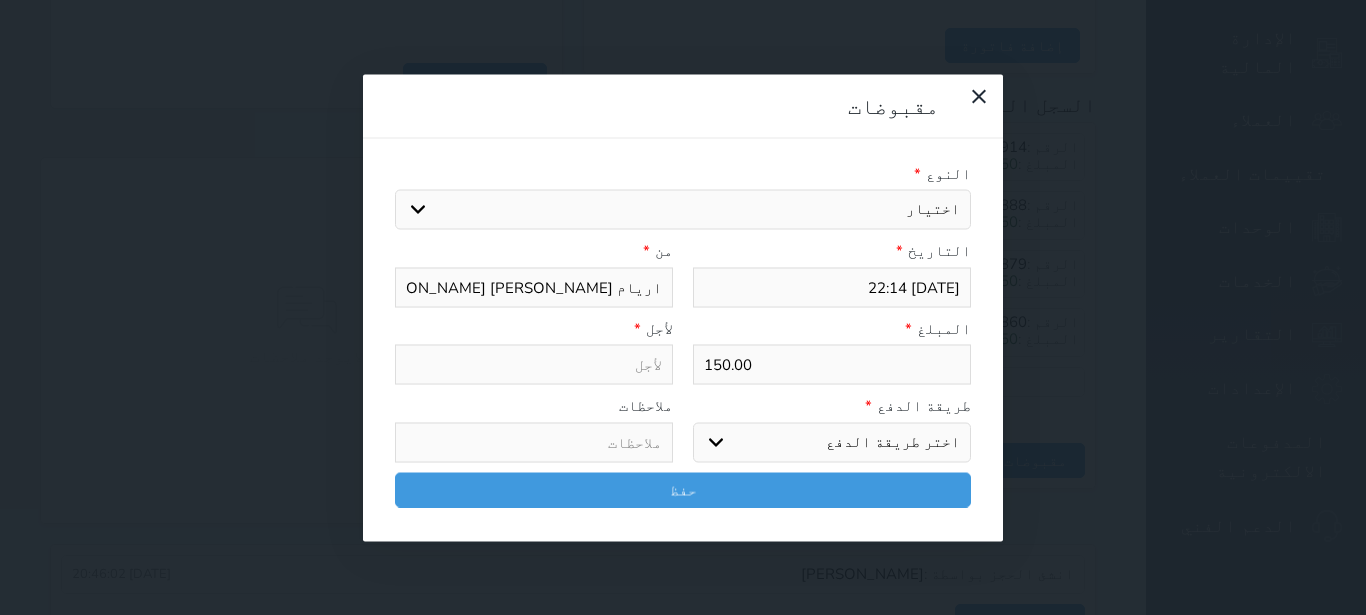 click on "اختيار   مقبوضات عامة قيمة إيجار فواتير تامين عربون لا ينطبق آخر مغسلة واي فاي - الإنترنت مواقف السيارات طعام الأغذية والمشروبات مشروبات المشروبات الباردة المشروبات الساخنة الإفطار غداء عشاء مخبز و كعك حمام سباحة الصالة الرياضية سبا و خدمات الجمال اختيار وإسقاط (خدمات النقل) ميني بار كابل - تلفزيون سرير إضافي تصفيف الشعر التسوق خدمات الجولات السياحية المنظمة خدمات الدليل السياحي" at bounding box center [683, 210] 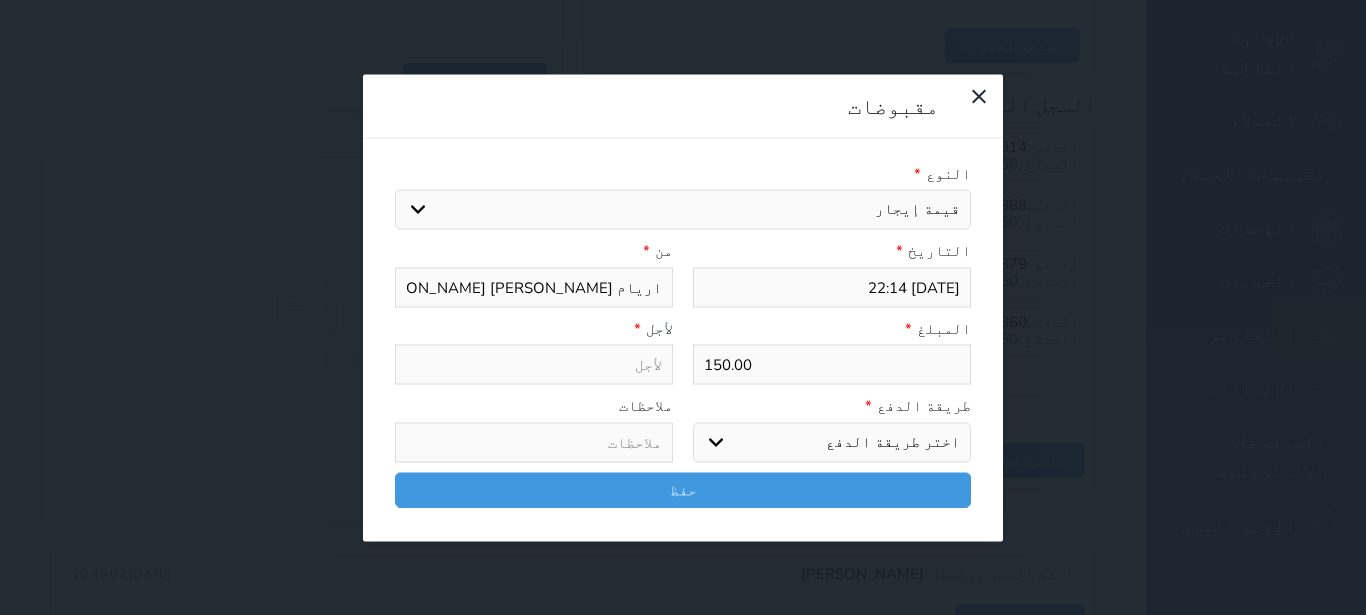 click on "قيمة إيجار" at bounding box center (0, 0) 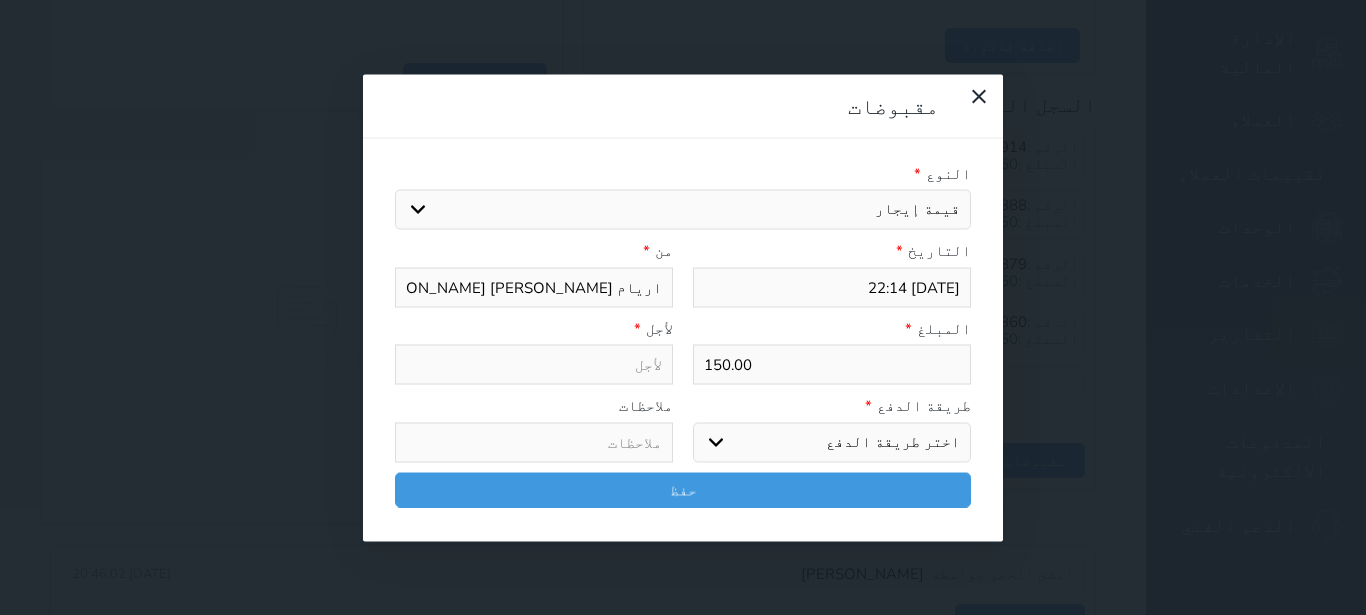 select 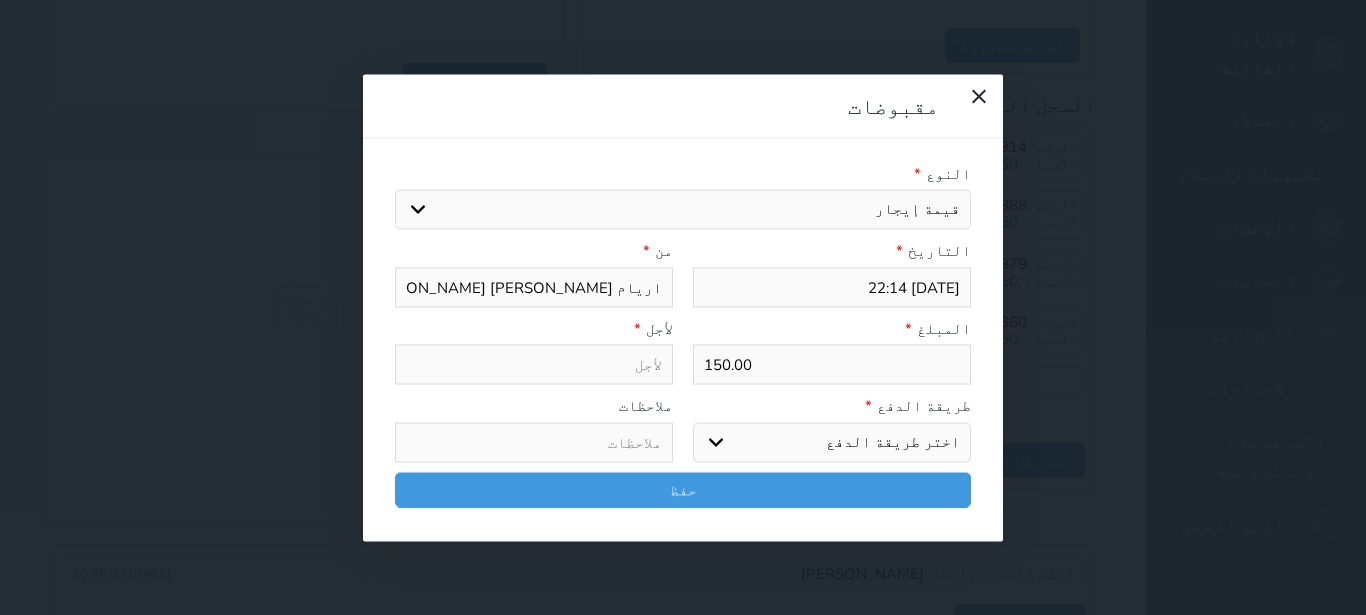 type on "قيمة إيجار - الوحدة - 114" 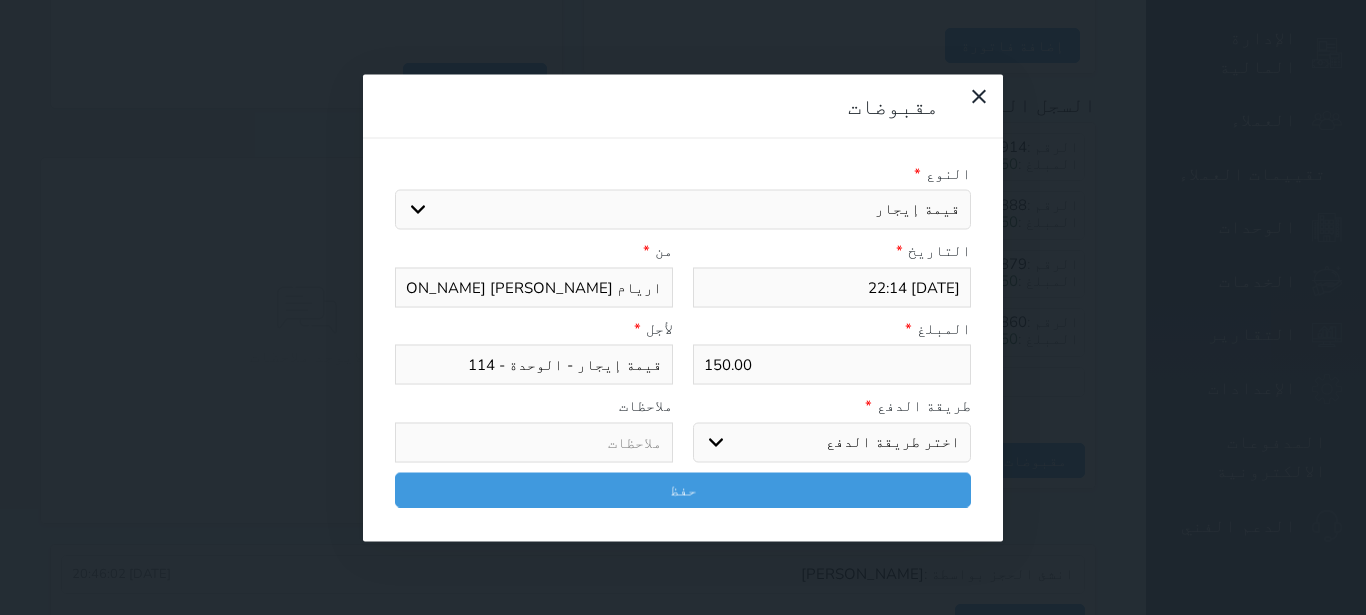 click on "اختر طريقة الدفع   دفع نقدى   تحويل بنكى   مدى   بطاقة ائتمان   آجل" at bounding box center (832, 442) 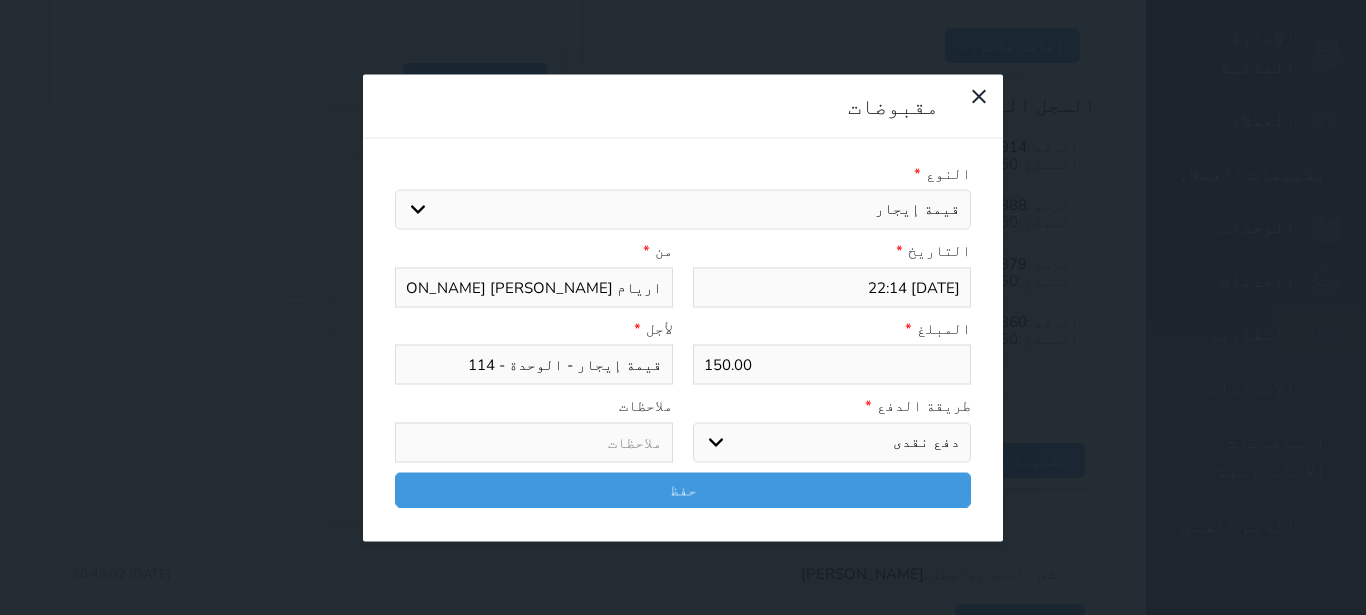 click on "النوع  *    اختيار   مقبوضات عامة قيمة إيجار فواتير تامين عربون لا ينطبق آخر مغسلة واي فاي - الإنترنت مواقف السيارات طعام الأغذية والمشروبات مشروبات المشروبات الباردة المشروبات الساخنة الإفطار غداء عشاء مخبز و كعك حمام سباحة الصالة الرياضية سبا و خدمات الجمال اختيار وإسقاط (خدمات النقل) ميني بار كابل - تلفزيون سرير إضافي تصفيف الشعر التسوق خدمات الجولات السياحية المنظمة خدمات الدليل السياحي   التاريخ *   [DATE] 22:14   من *   اريام [PERSON_NAME] [PERSON_NAME]   المبلغ *   150.00   لأجل *   قيمة إيجار - الوحدة - 114   طريقة الدفع *   اختر طريقة الدفع   دفع نقدى   تحويل بنكى   مدى" at bounding box center (683, 339) 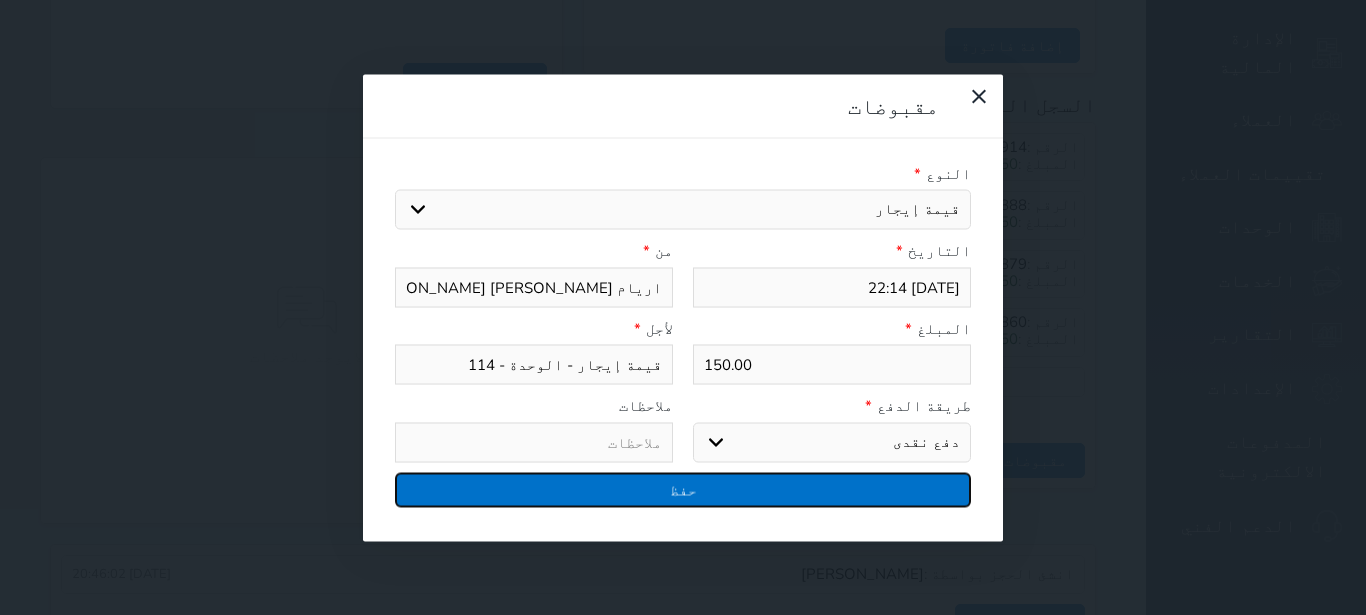 click on "حفظ" at bounding box center [683, 489] 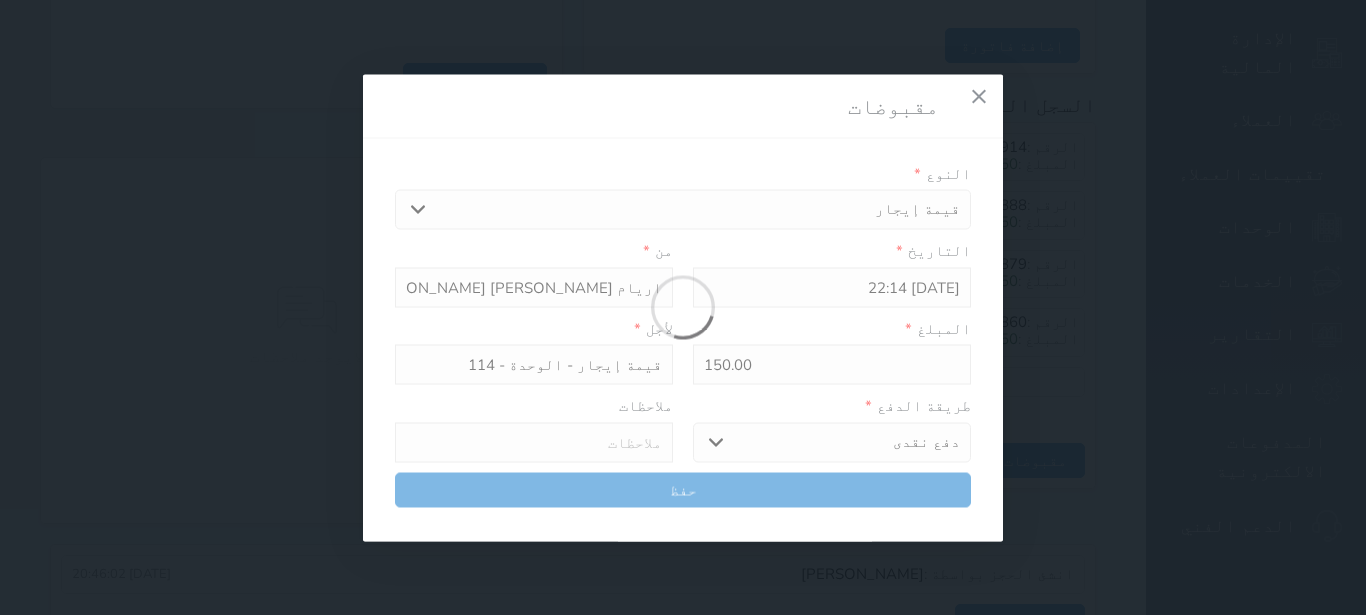 select 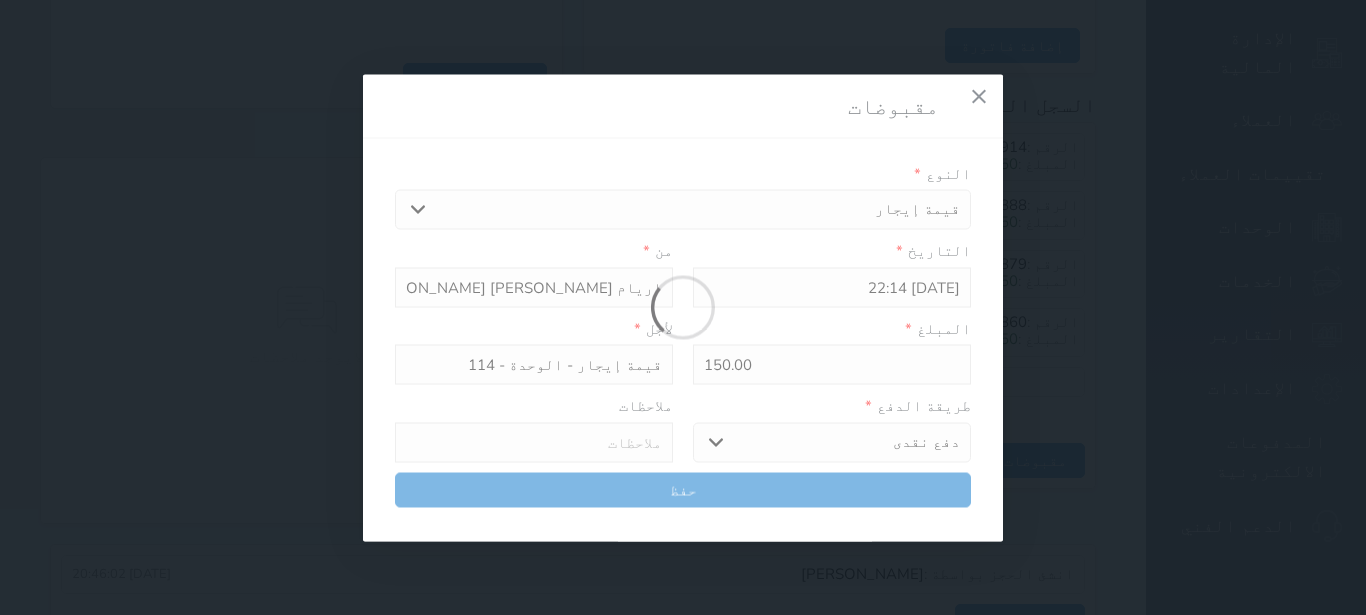 type 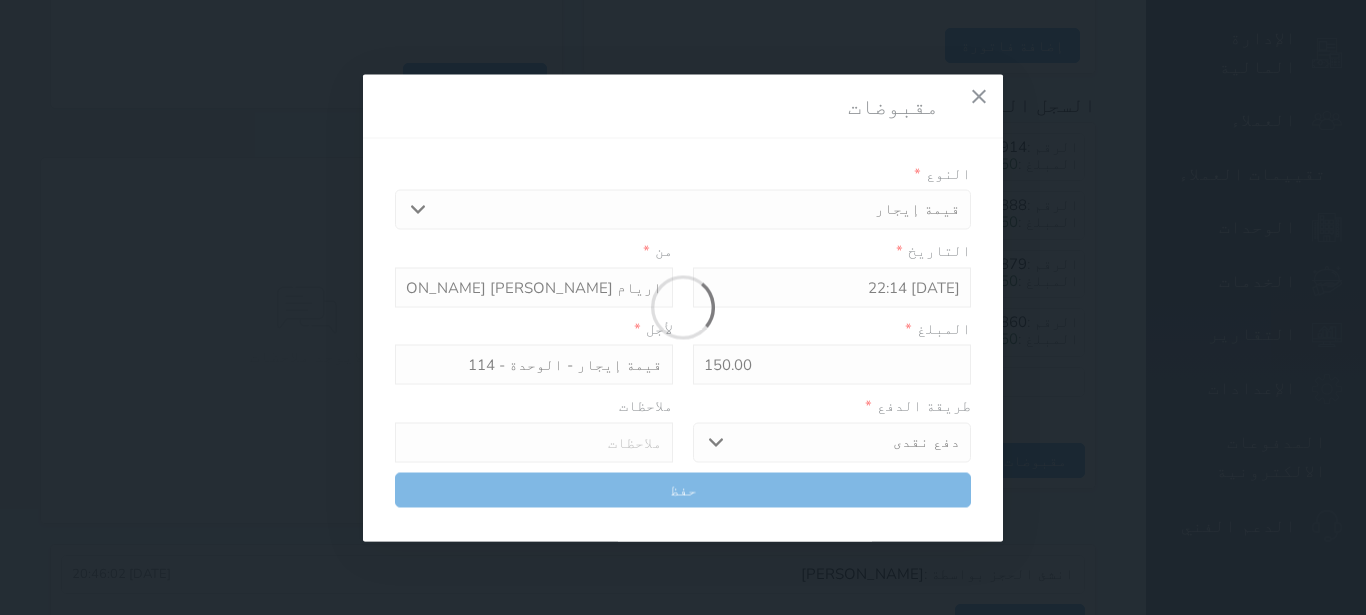 type on "0" 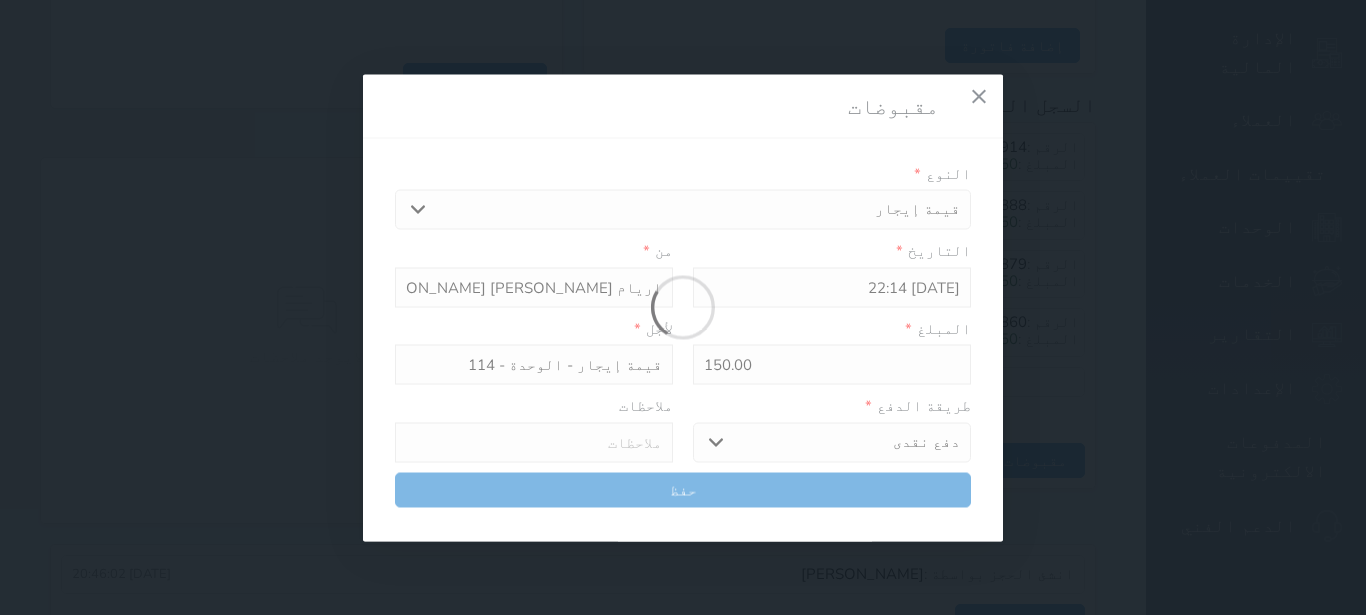 select 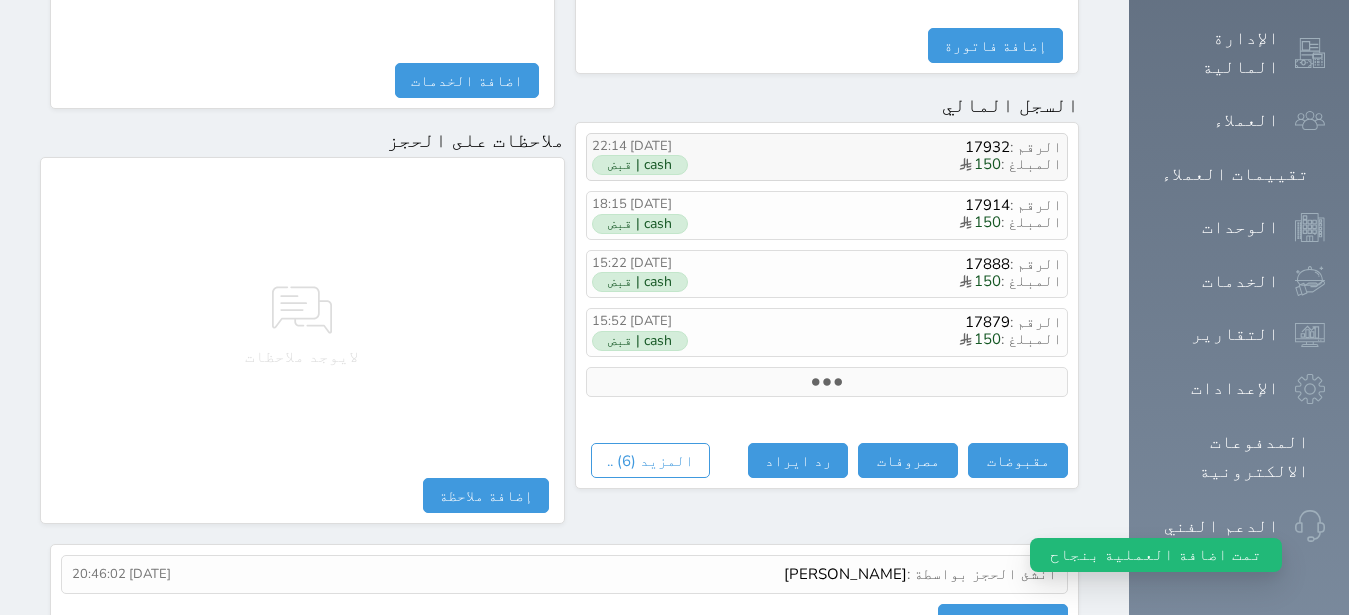 click on "المبلغ :  150" at bounding box center [897, 165] 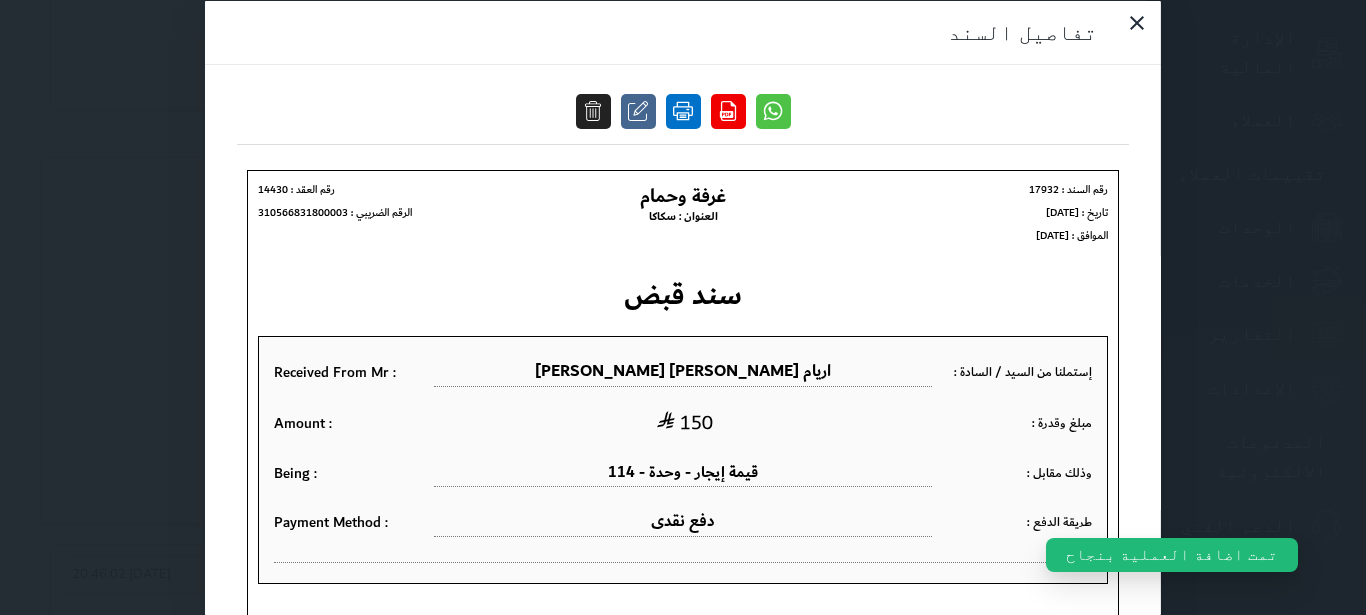 scroll, scrollTop: 0, scrollLeft: 0, axis: both 